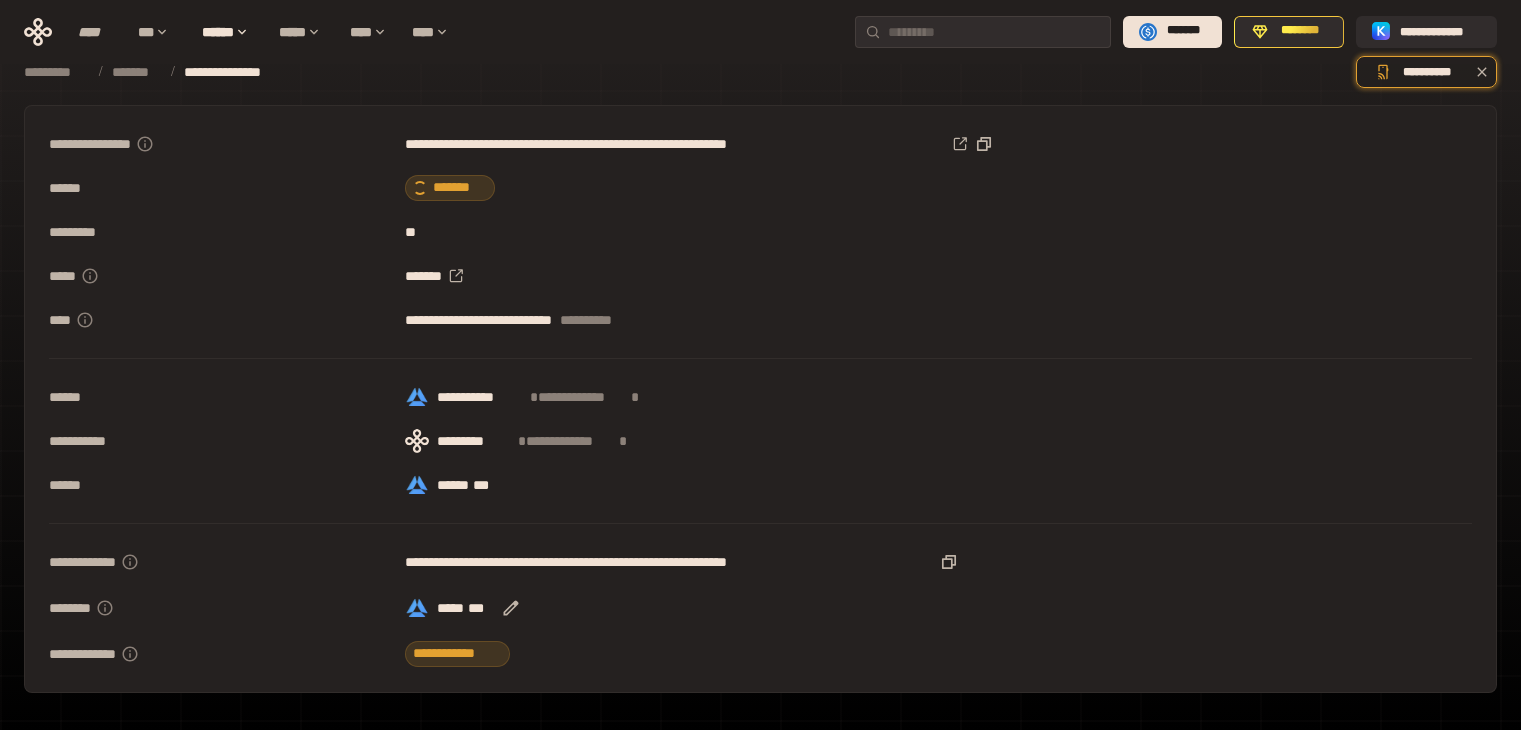 scroll, scrollTop: 0, scrollLeft: 0, axis: both 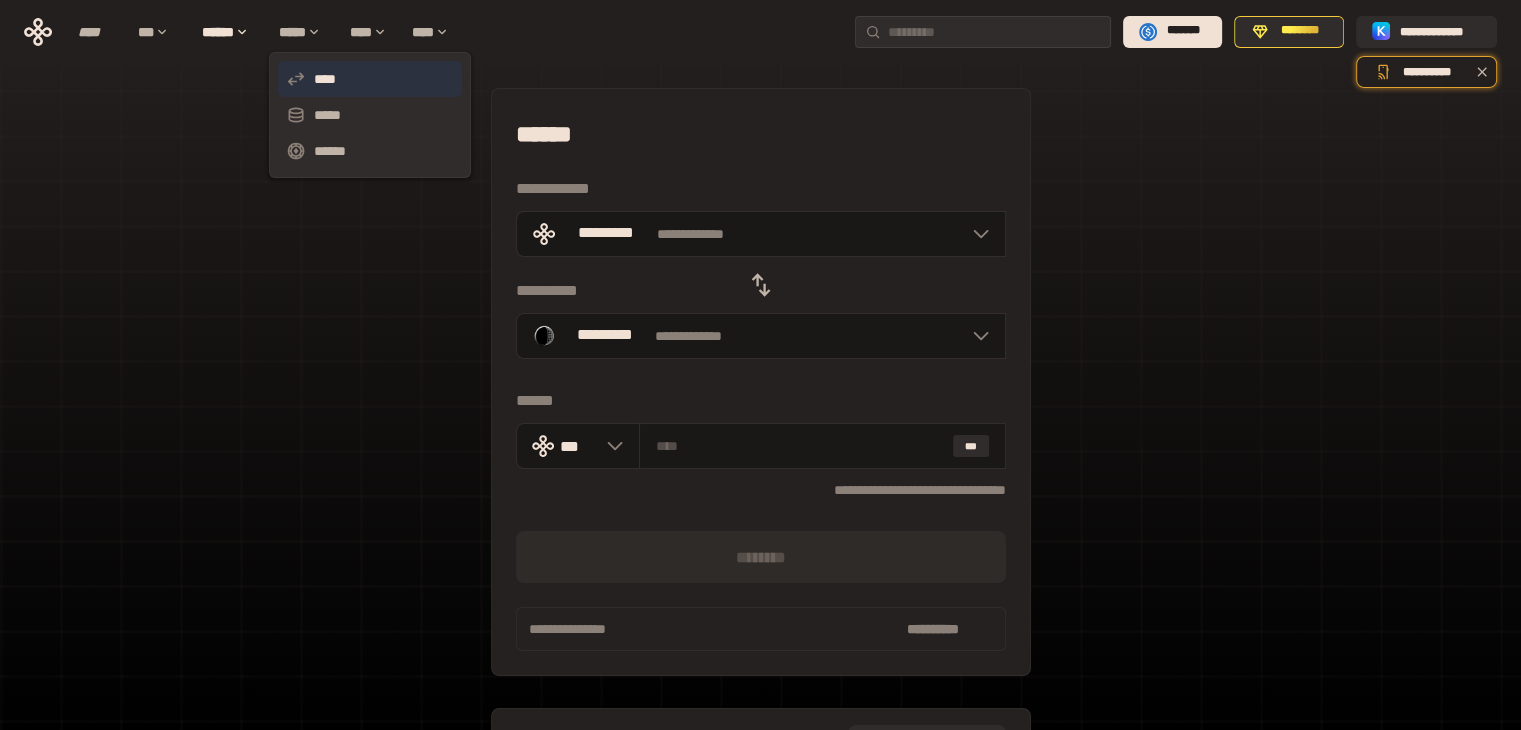click on "****" at bounding box center [370, 79] 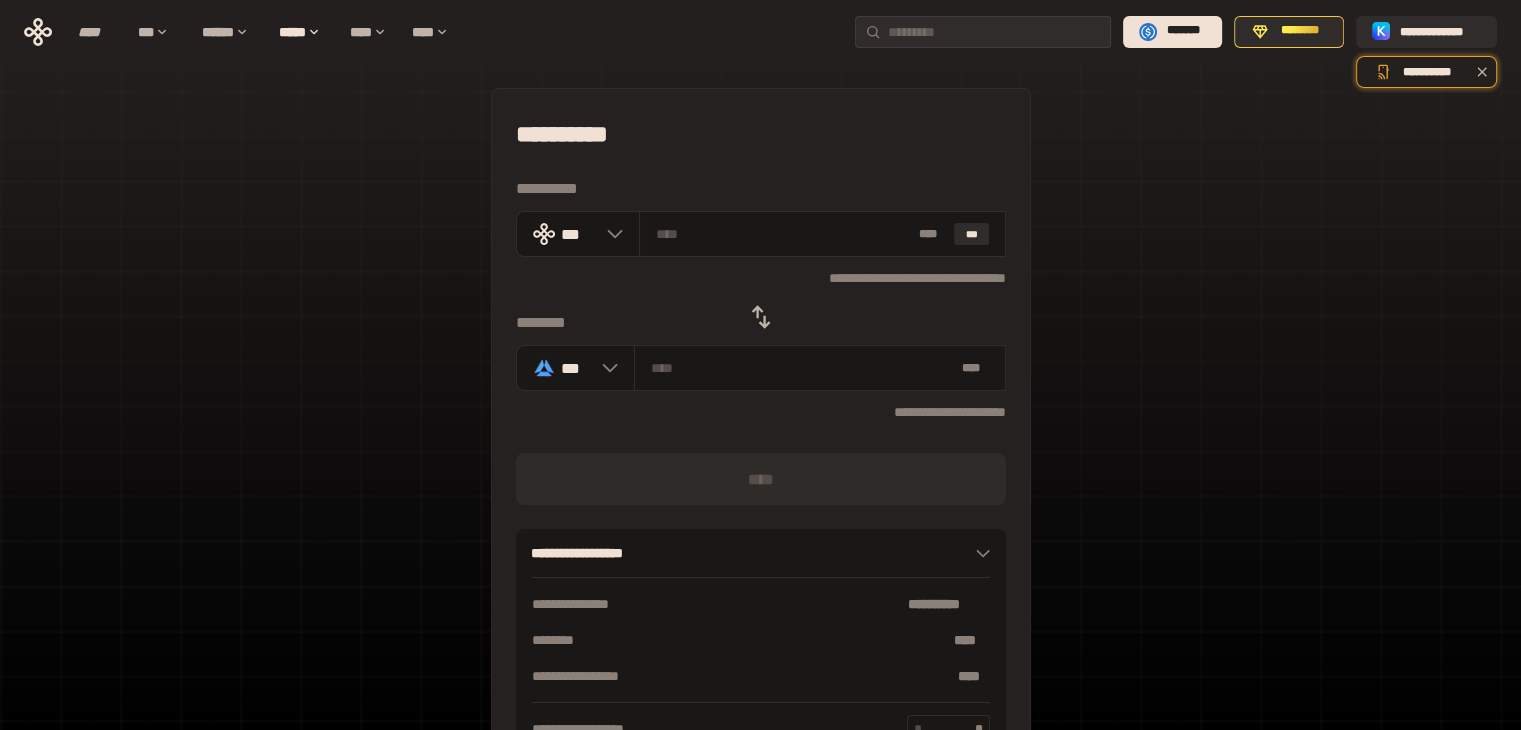 click 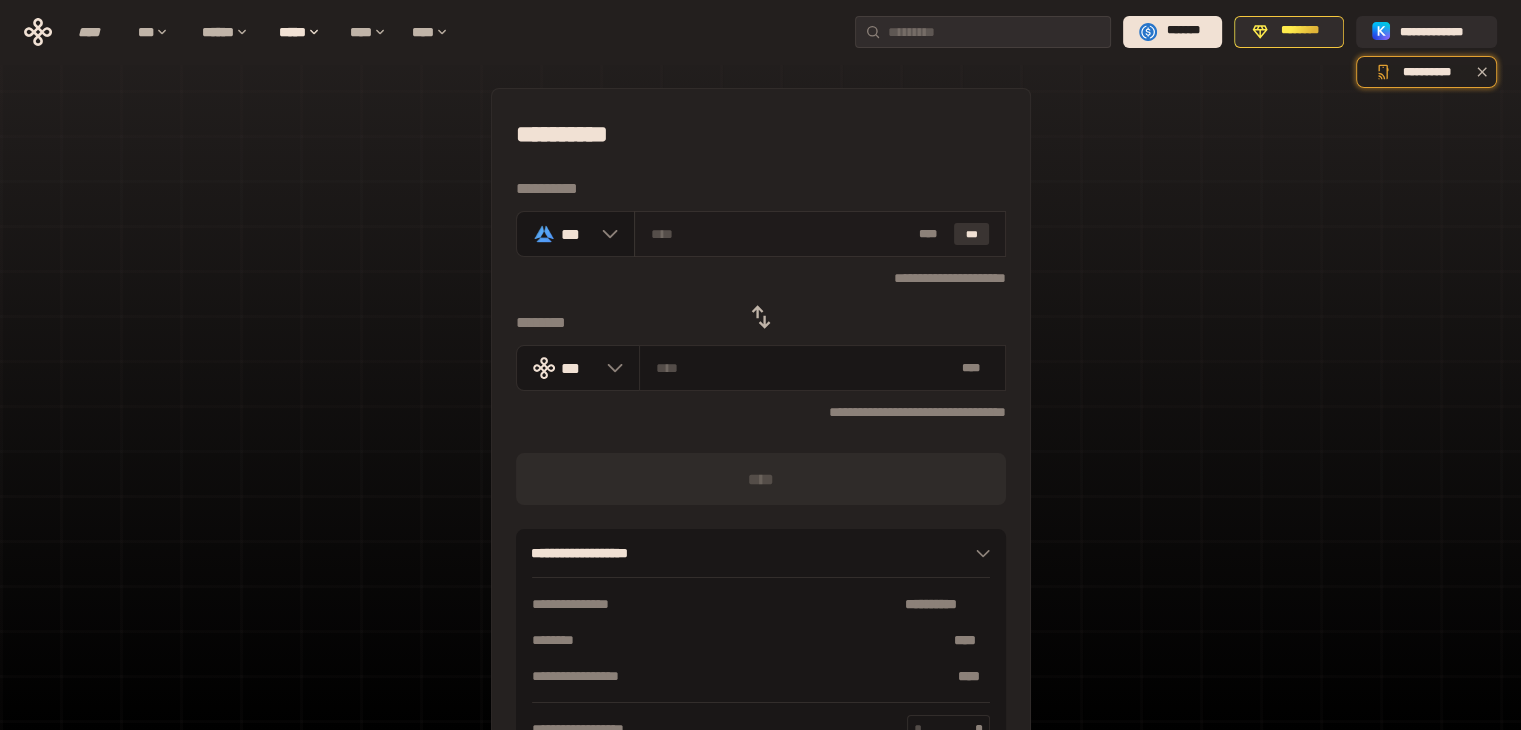 click on "***" at bounding box center [972, 234] 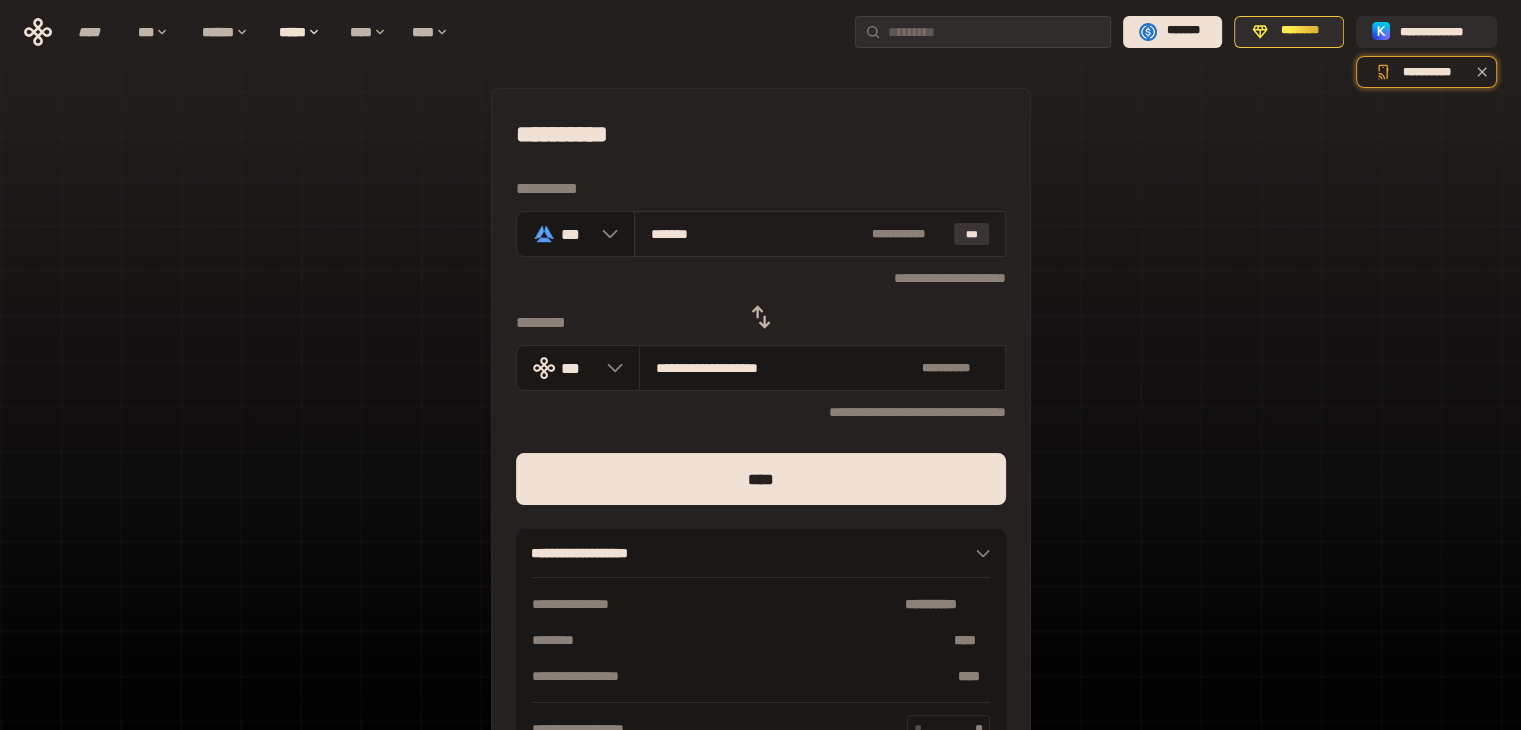 click on "***" at bounding box center (972, 234) 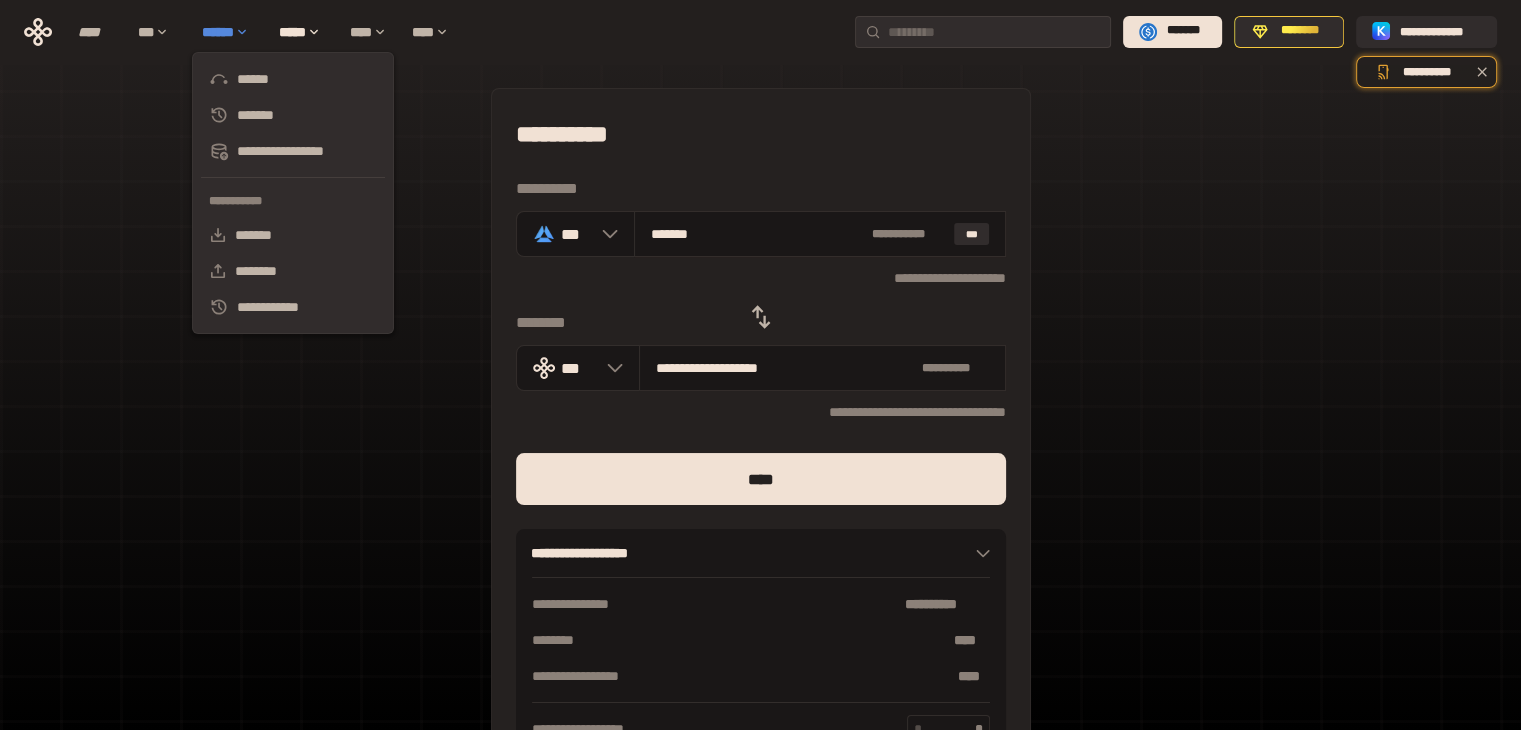 click on "******" at bounding box center (230, 32) 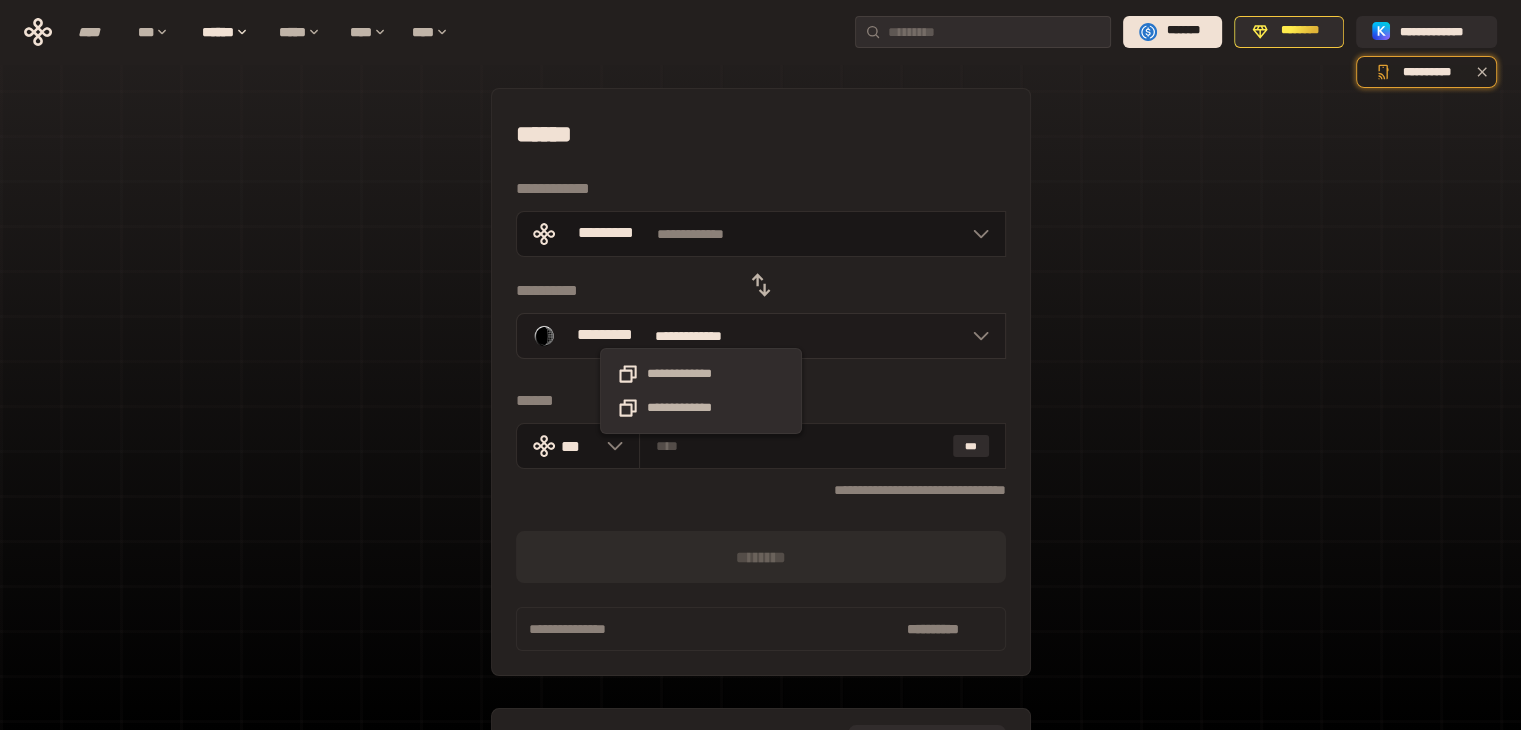 click on "**********" at bounding box center (701, 336) 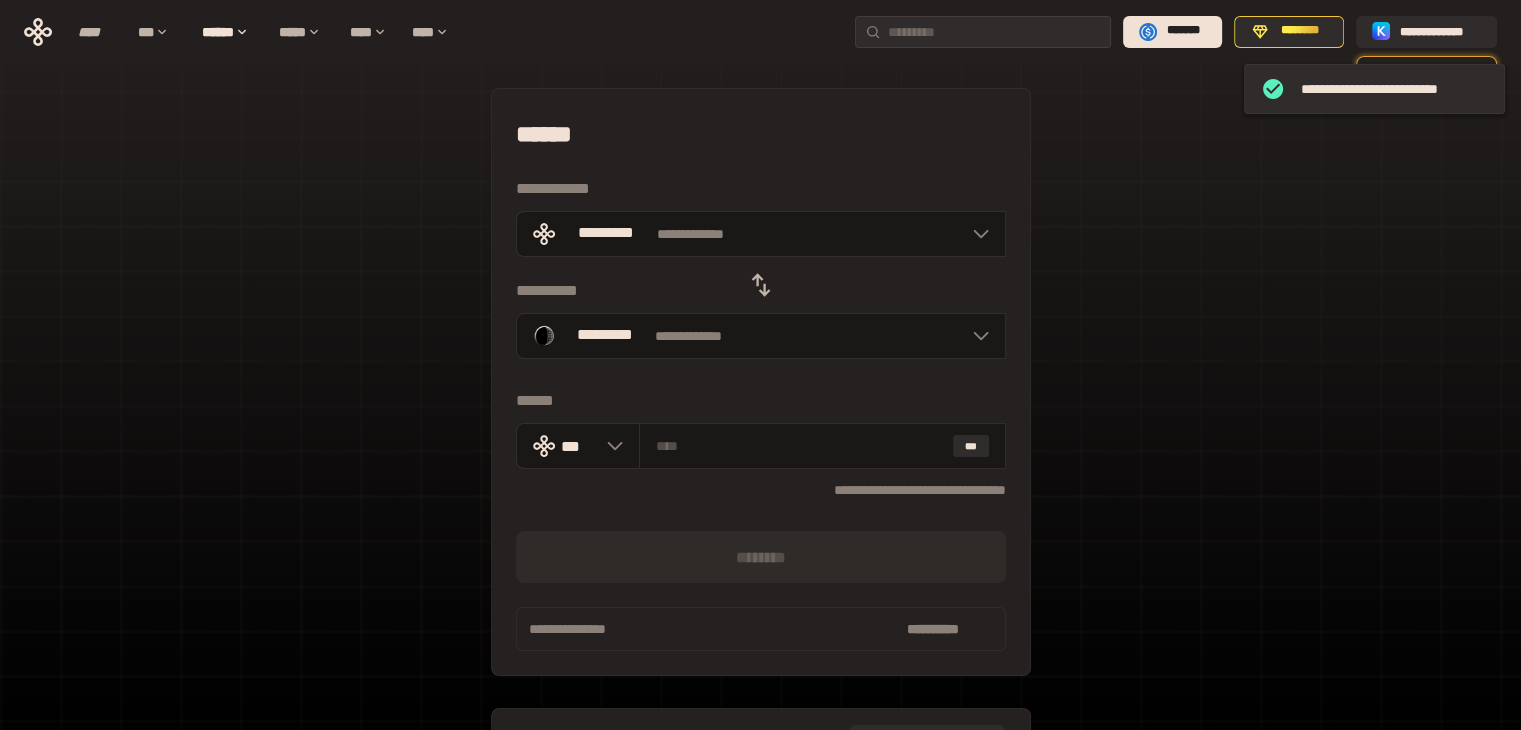 click 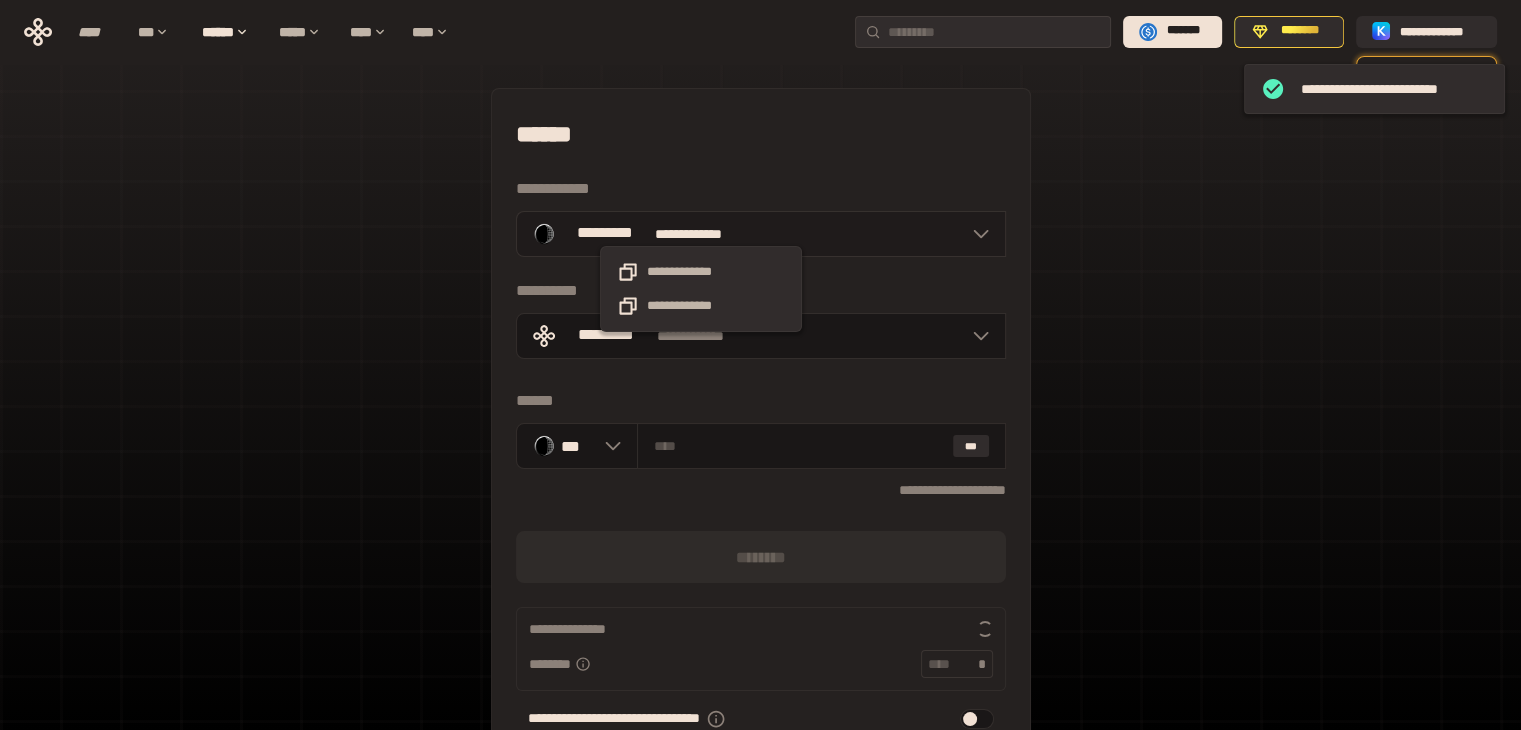 click on "**********" at bounding box center [701, 234] 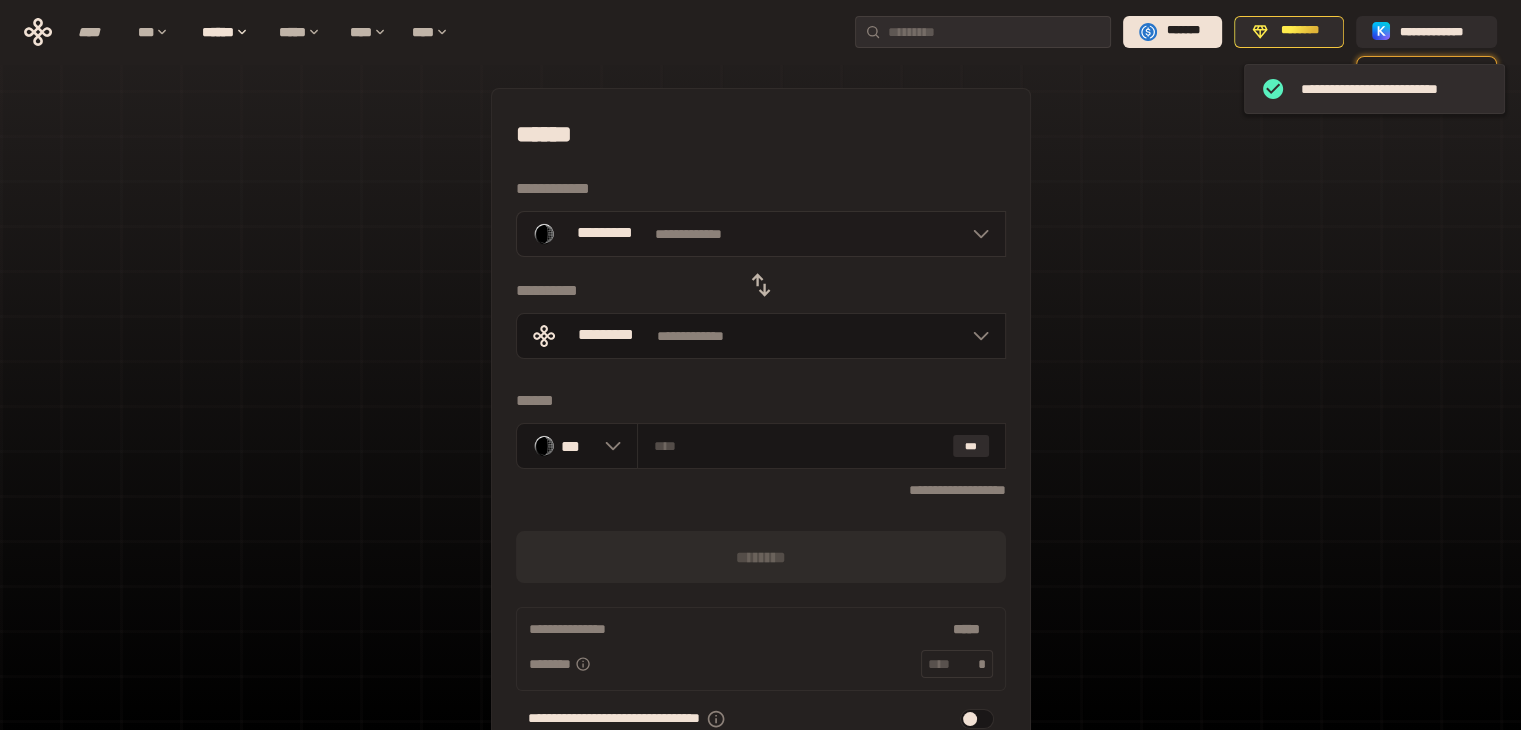 click on "**********" at bounding box center [761, 234] 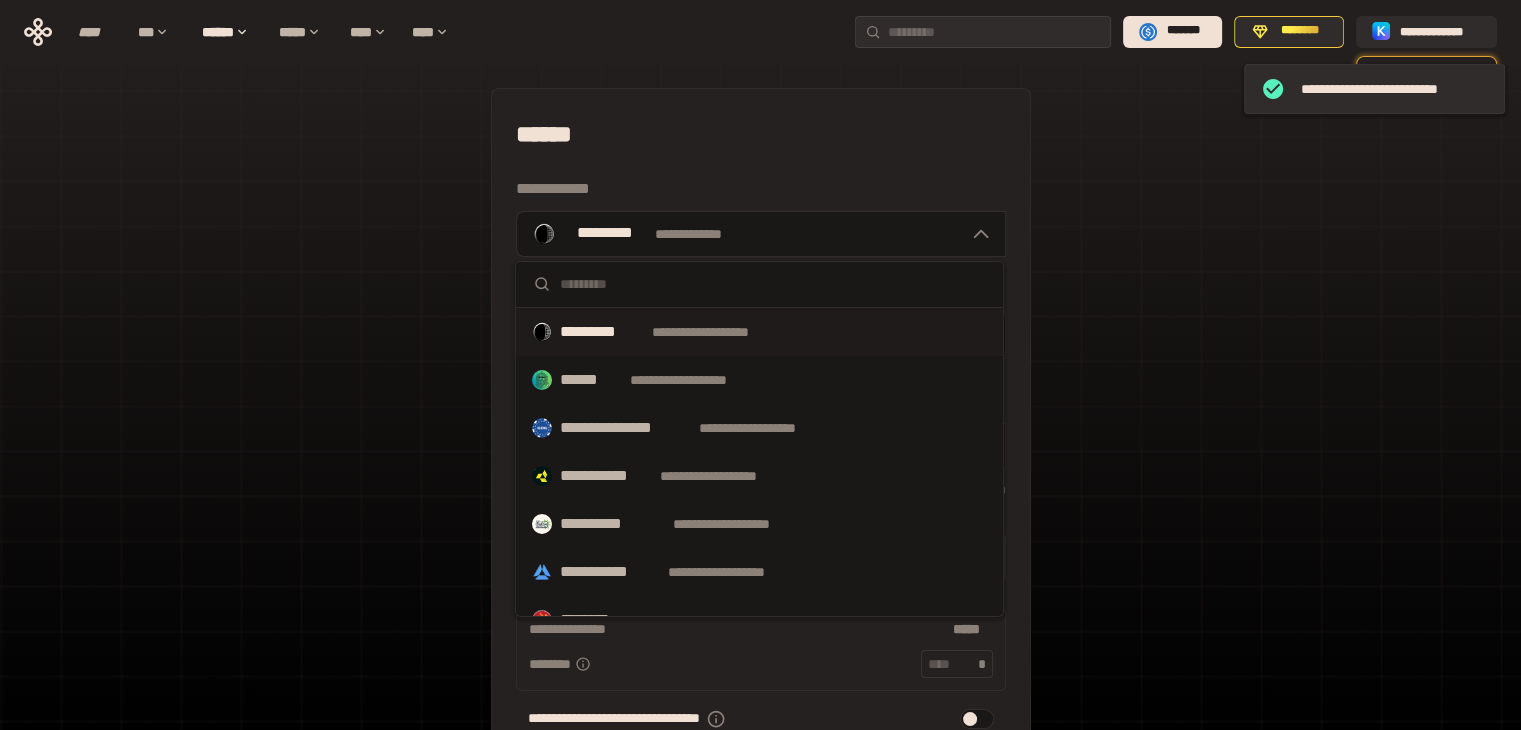 drag, startPoint x: 603, startPoint y: 561, endPoint x: 641, endPoint y: 528, distance: 50.32892 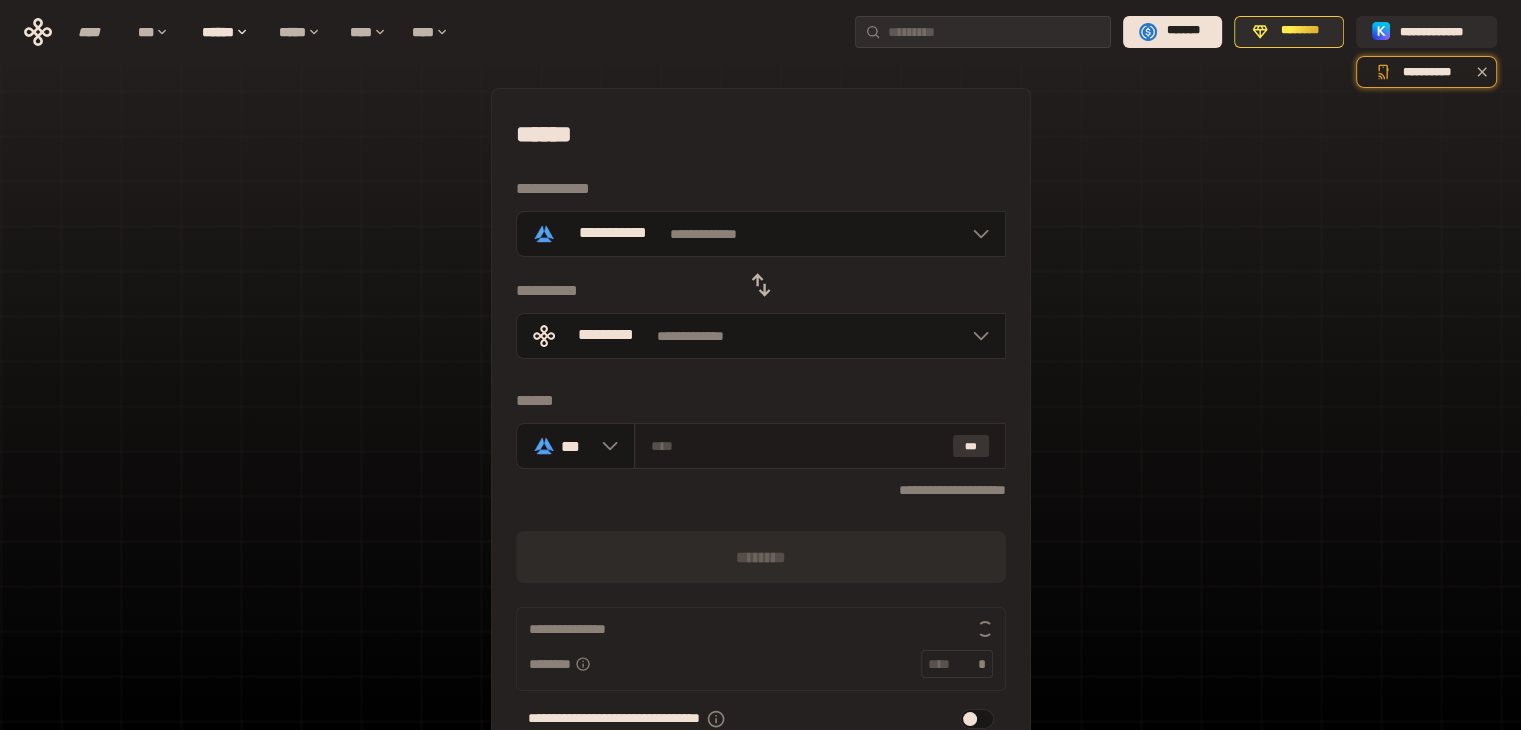 click on "***" at bounding box center (971, 446) 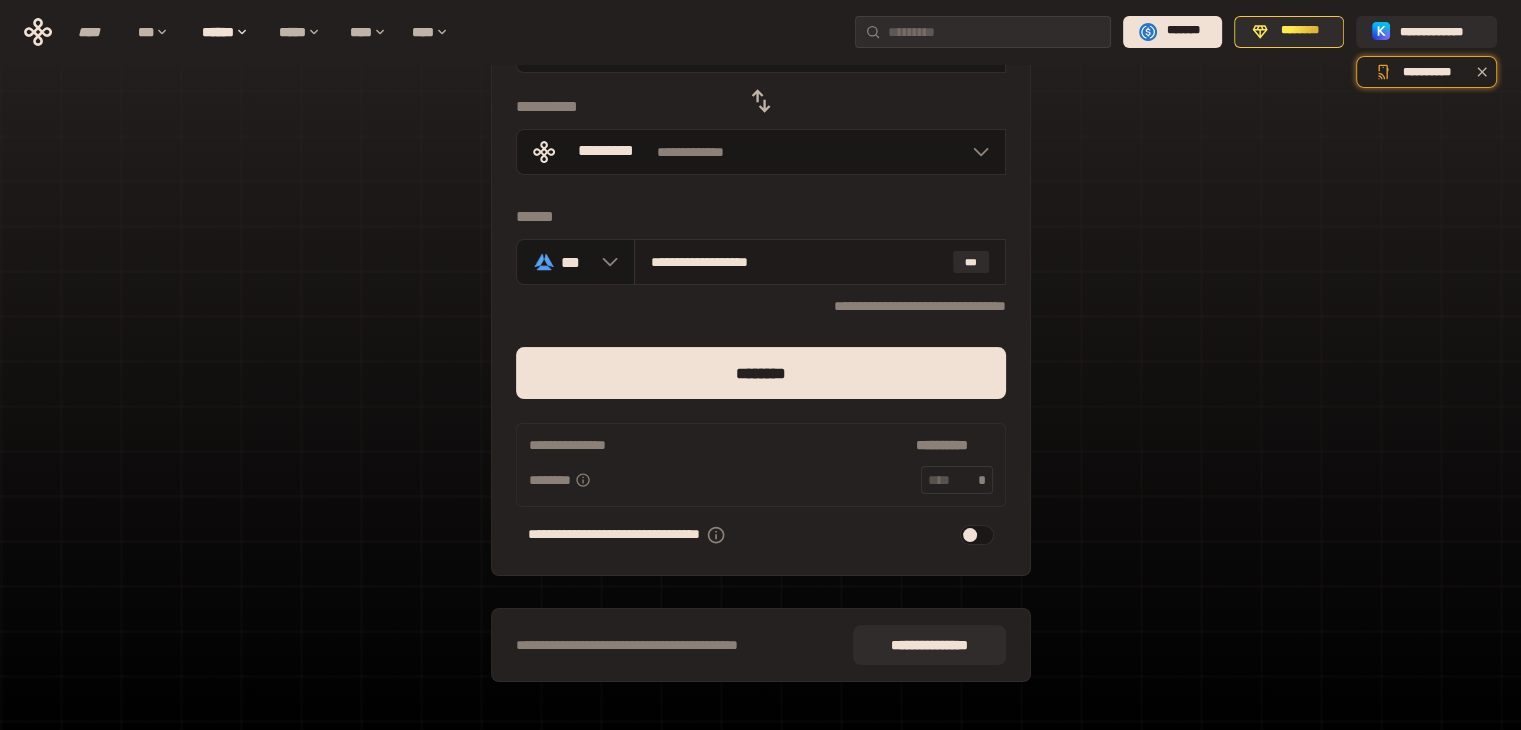 scroll, scrollTop: 27, scrollLeft: 0, axis: vertical 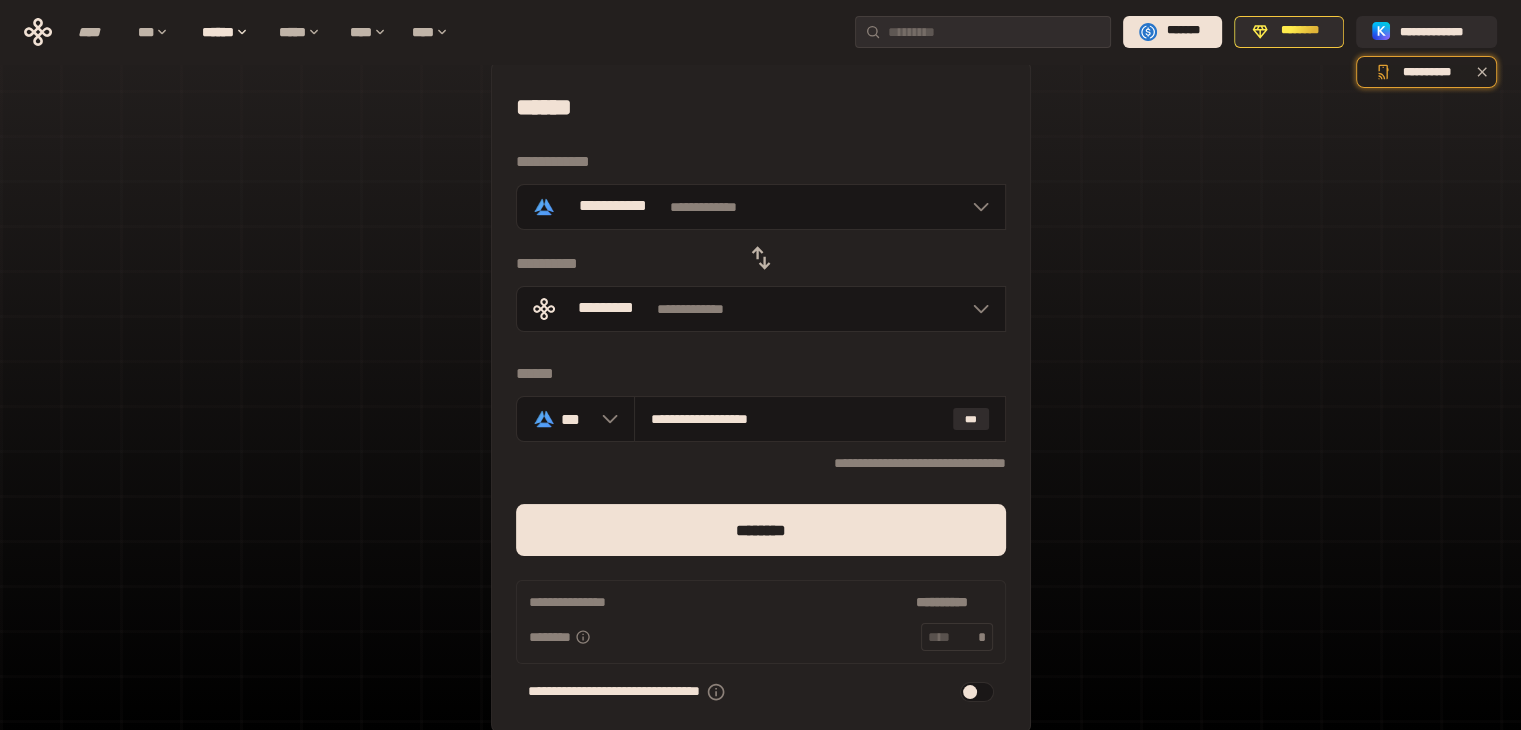 click 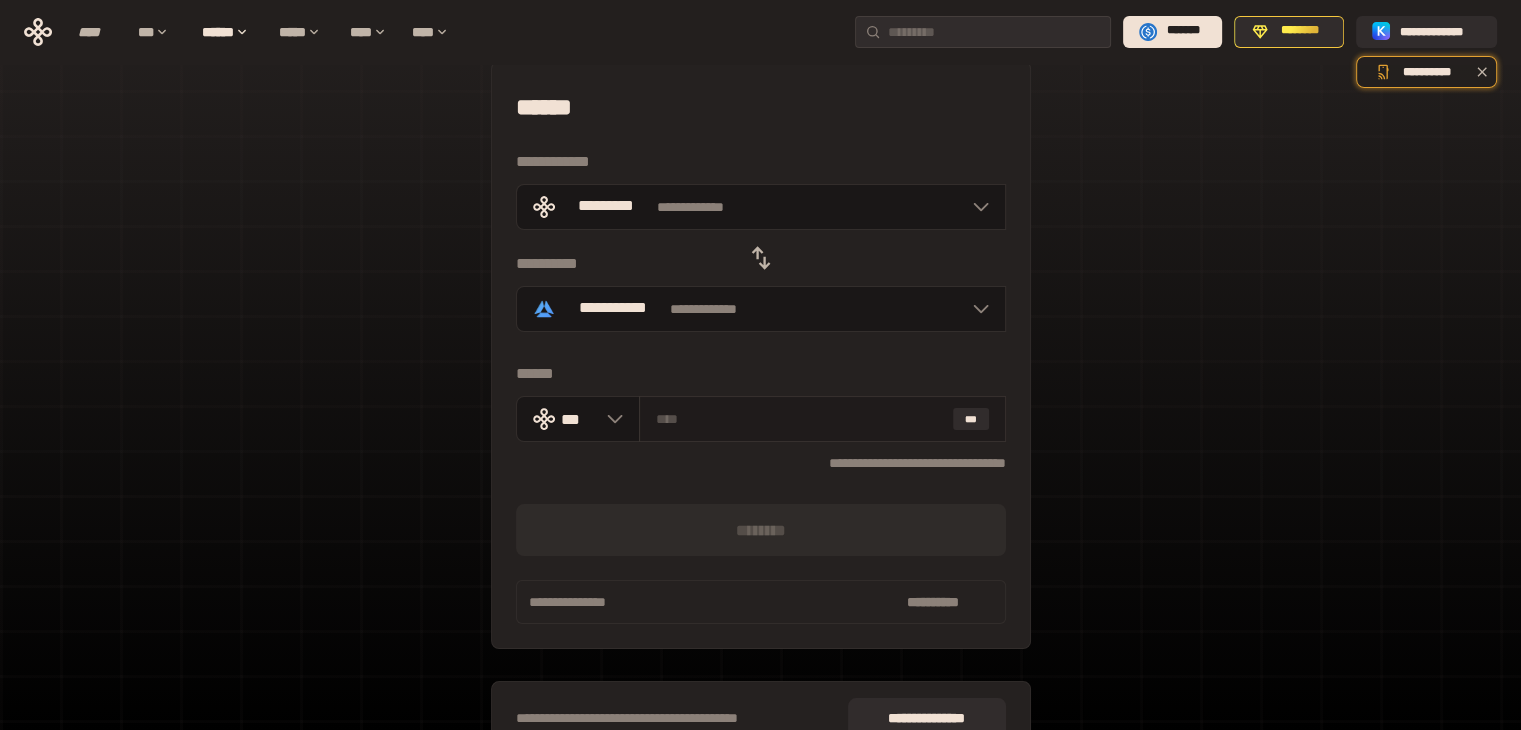 click on "***" at bounding box center (822, 419) 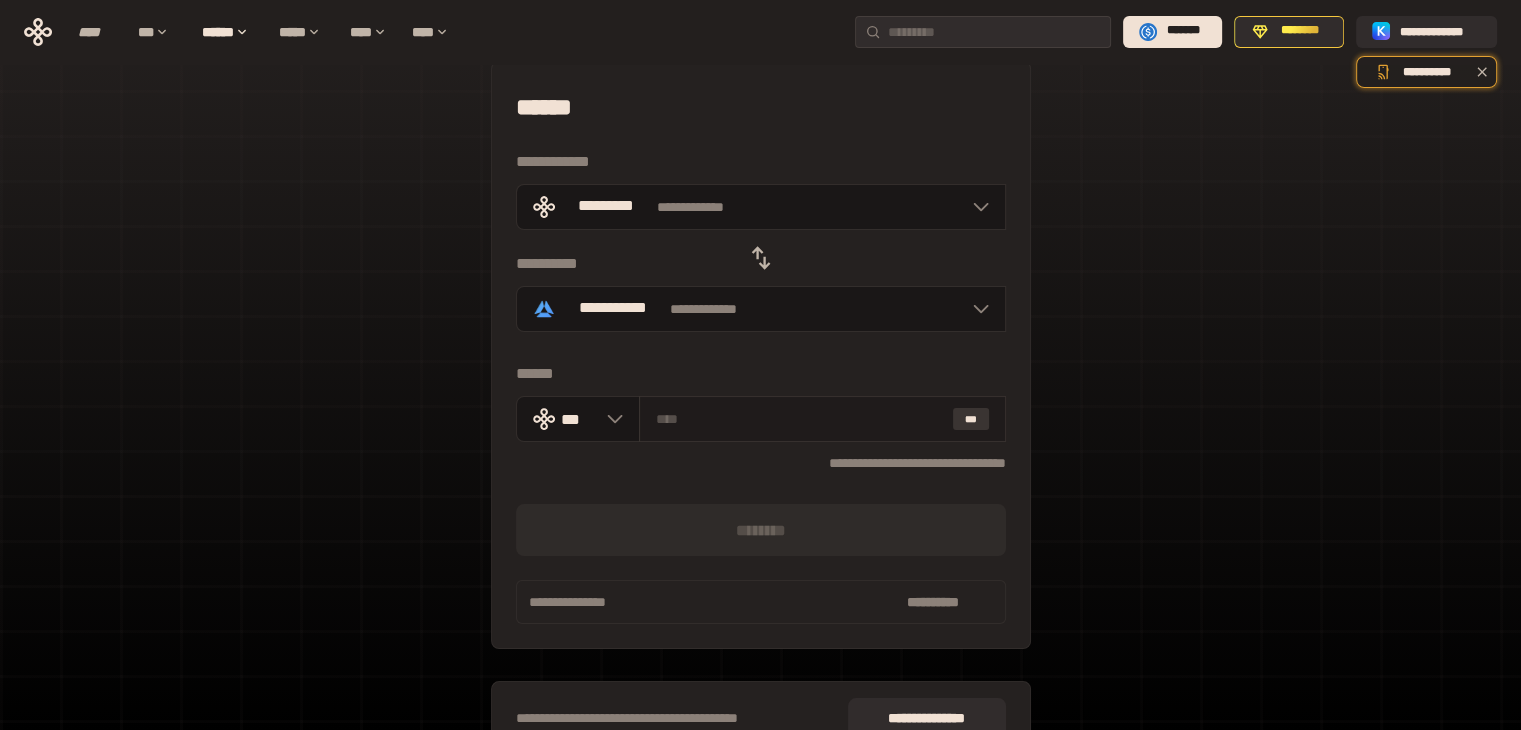 click on "***" at bounding box center (971, 419) 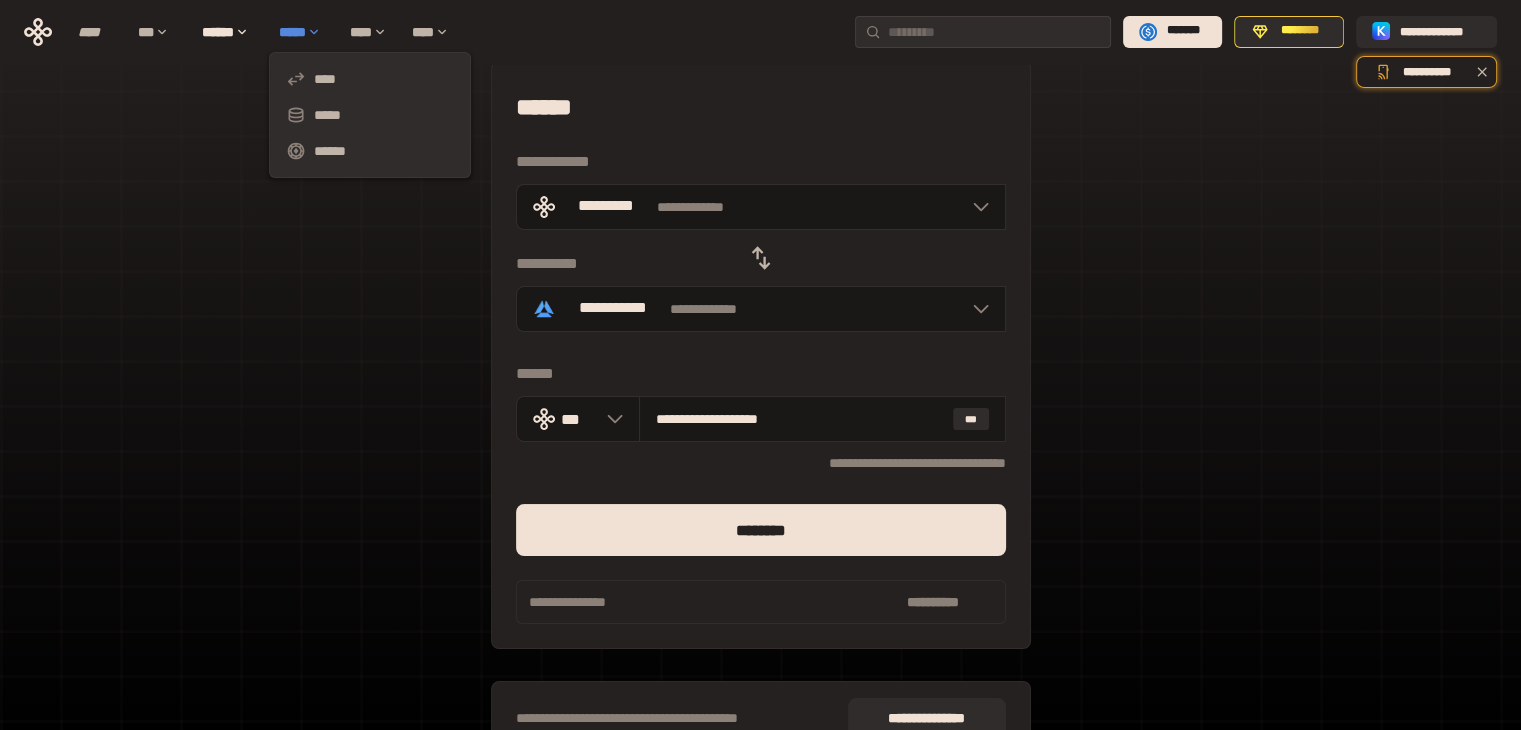 click on "*****" at bounding box center [304, 32] 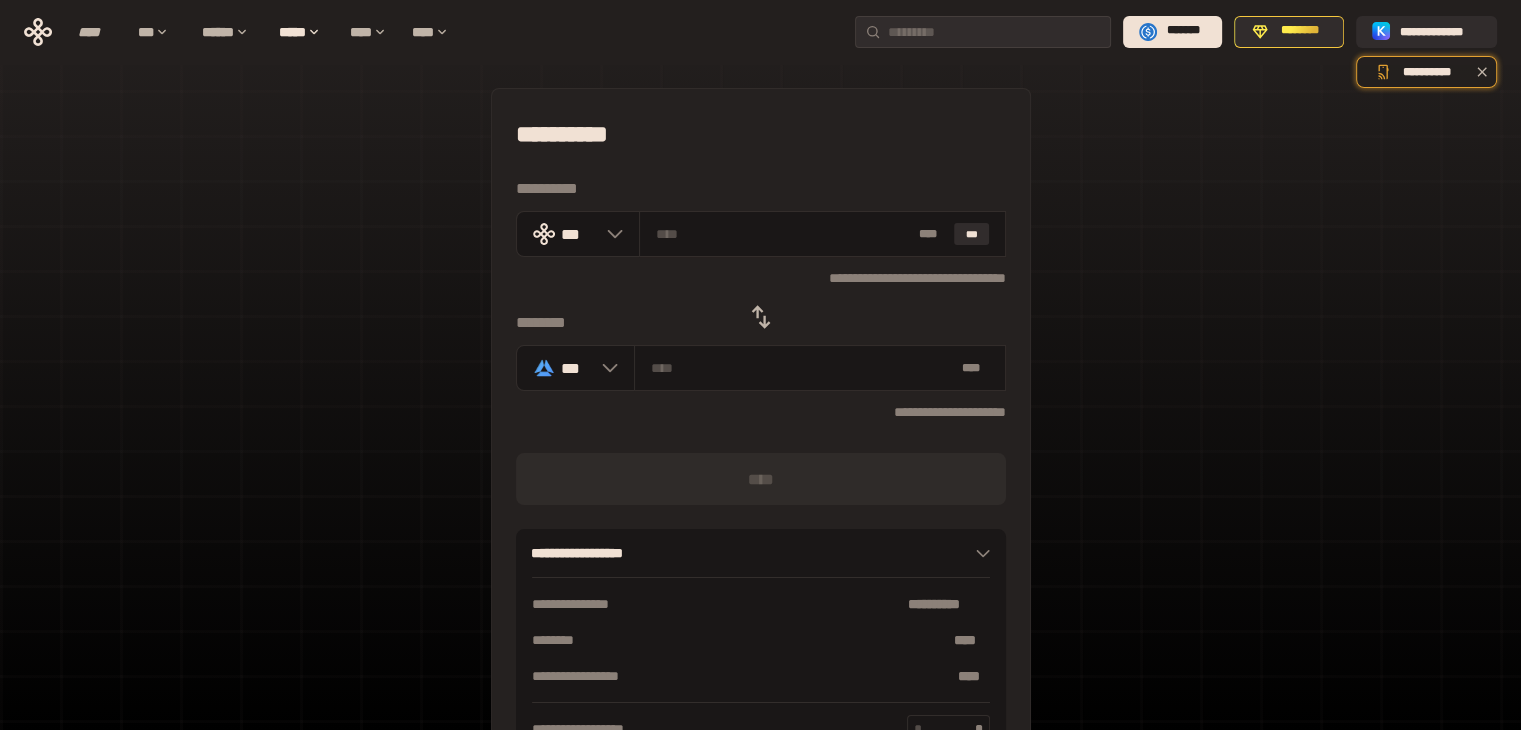 click 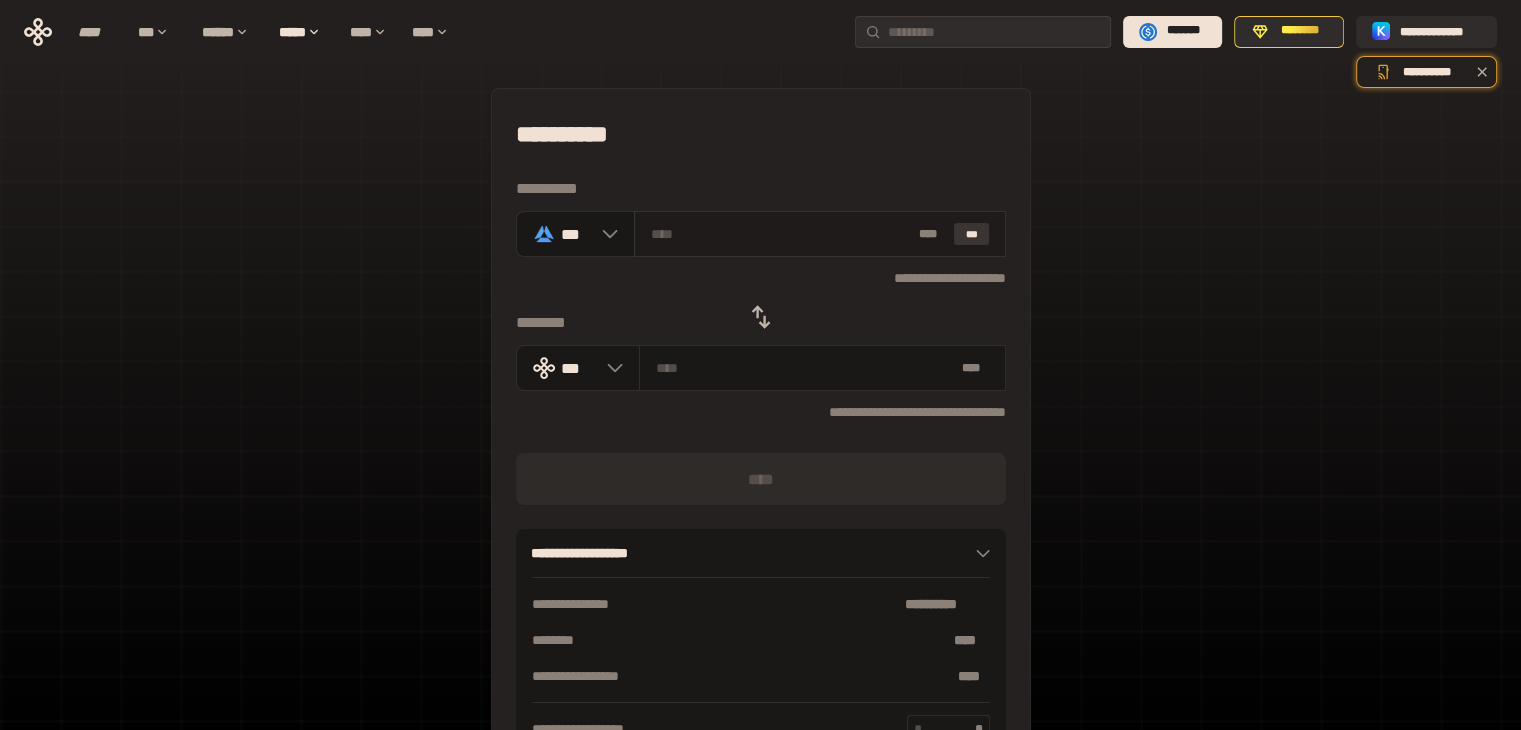 click on "***" at bounding box center (972, 234) 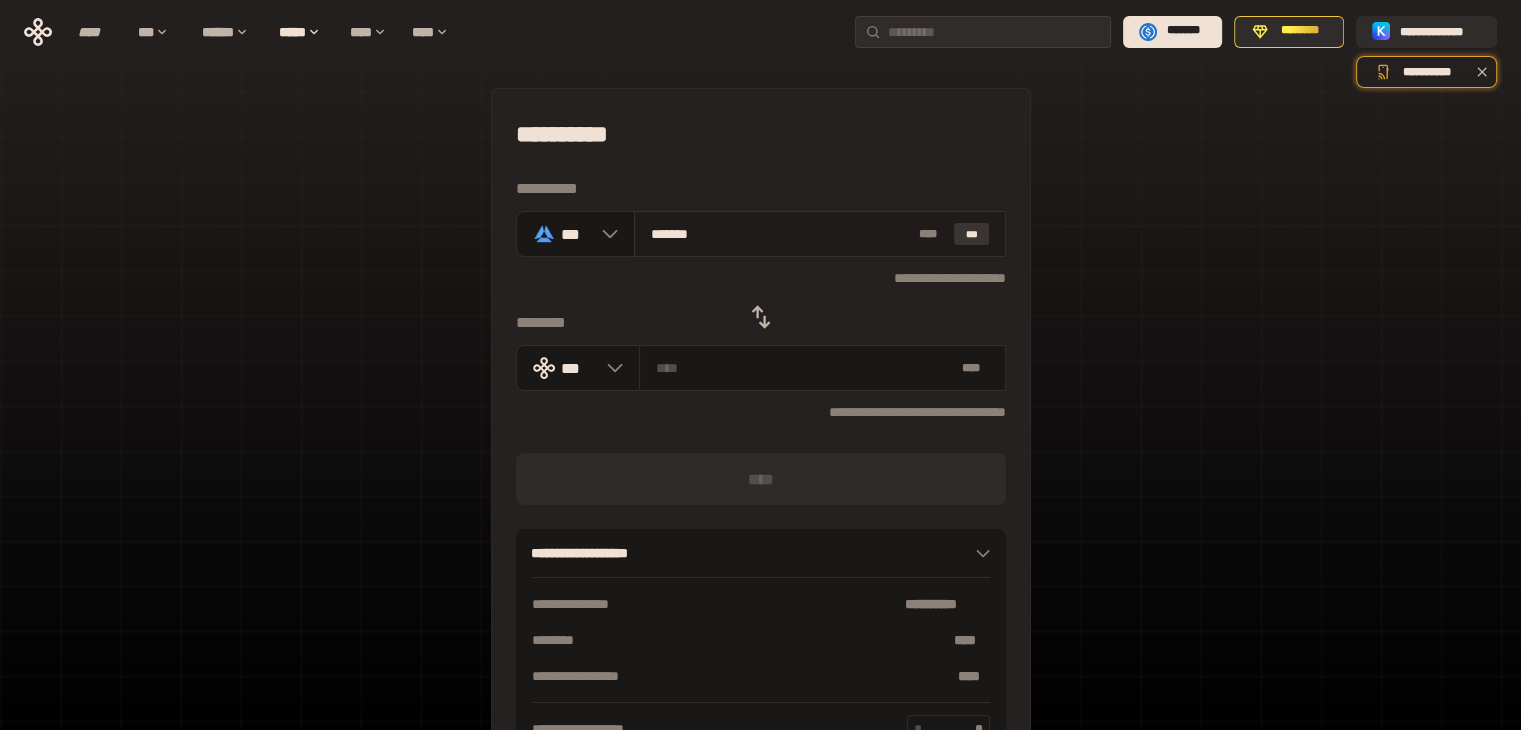 type on "**********" 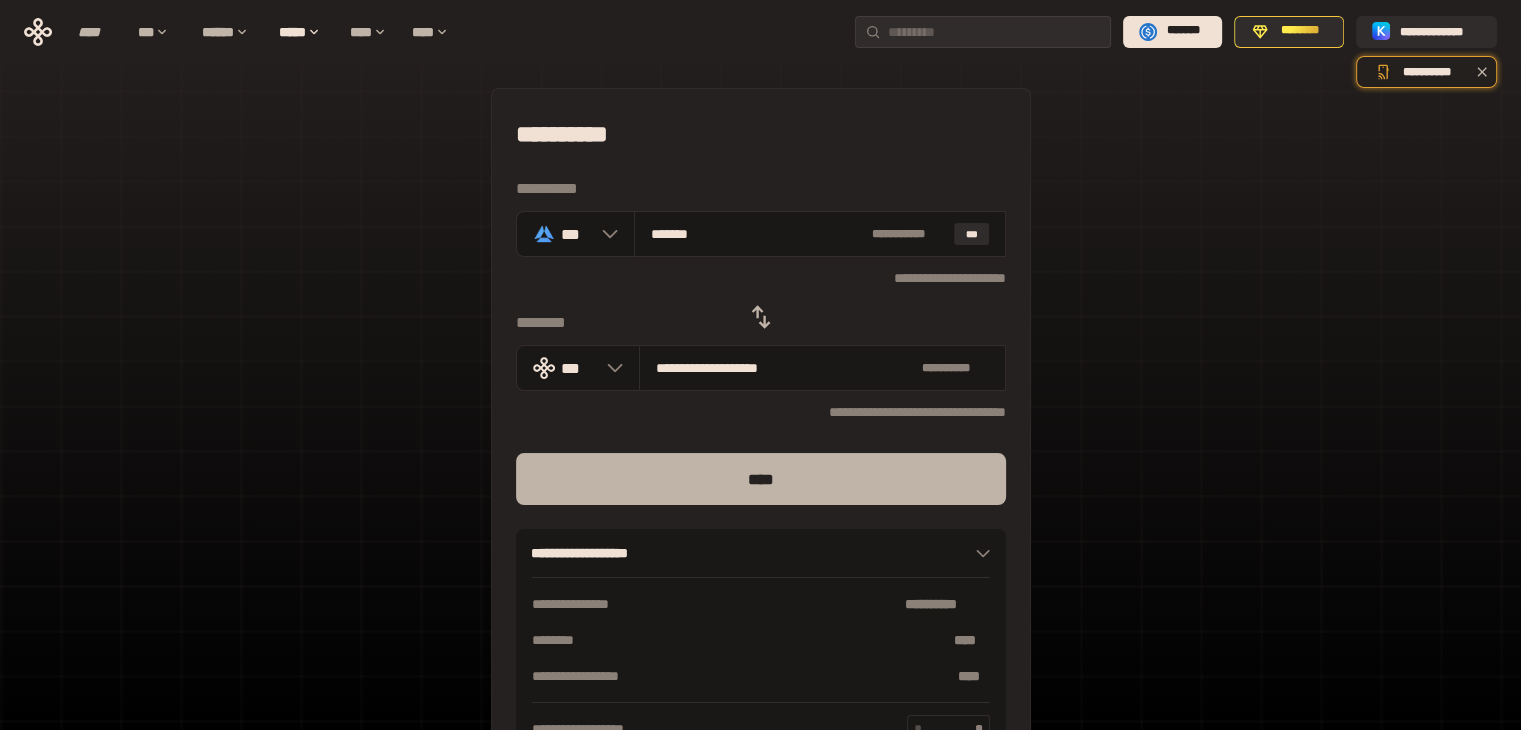 click on "****" at bounding box center (761, 479) 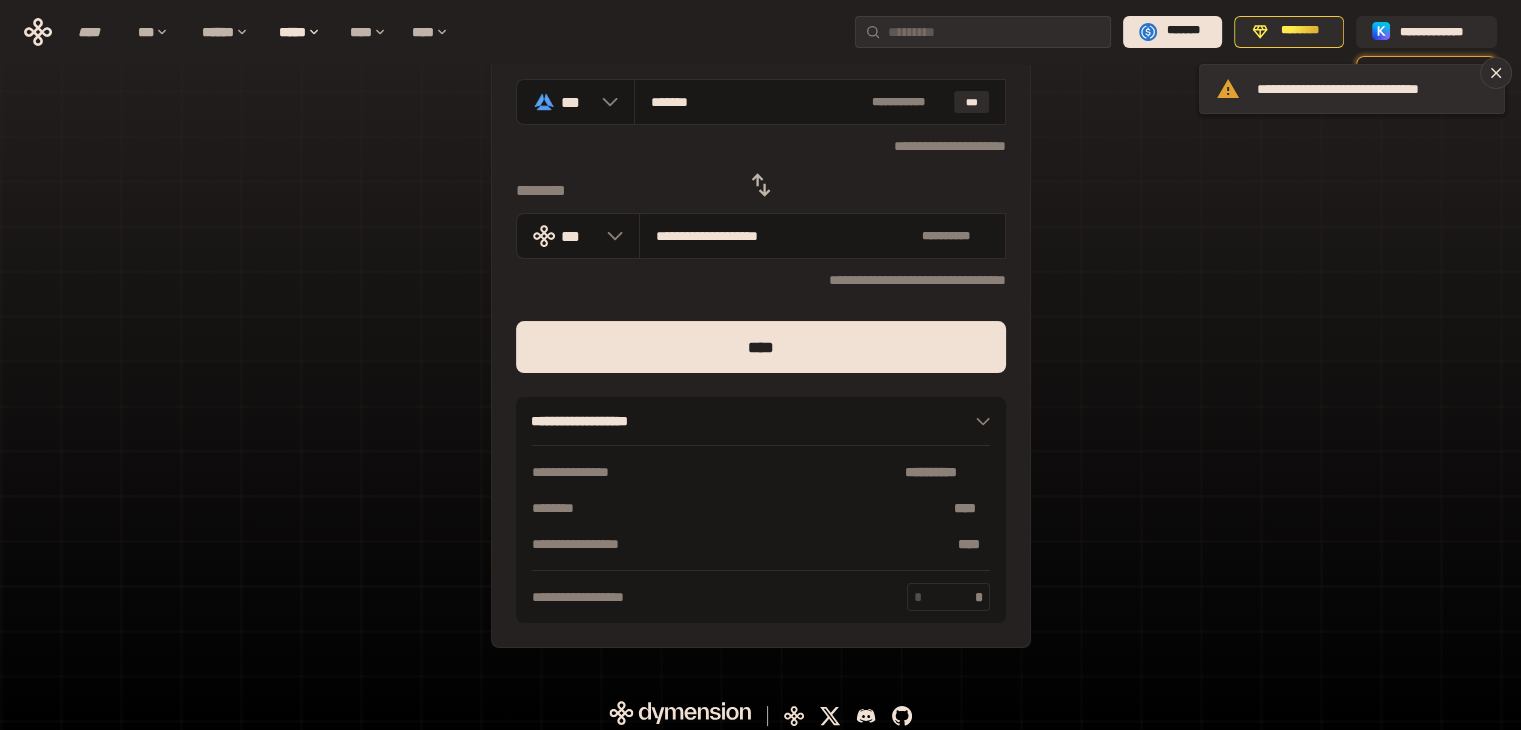 scroll, scrollTop: 141, scrollLeft: 0, axis: vertical 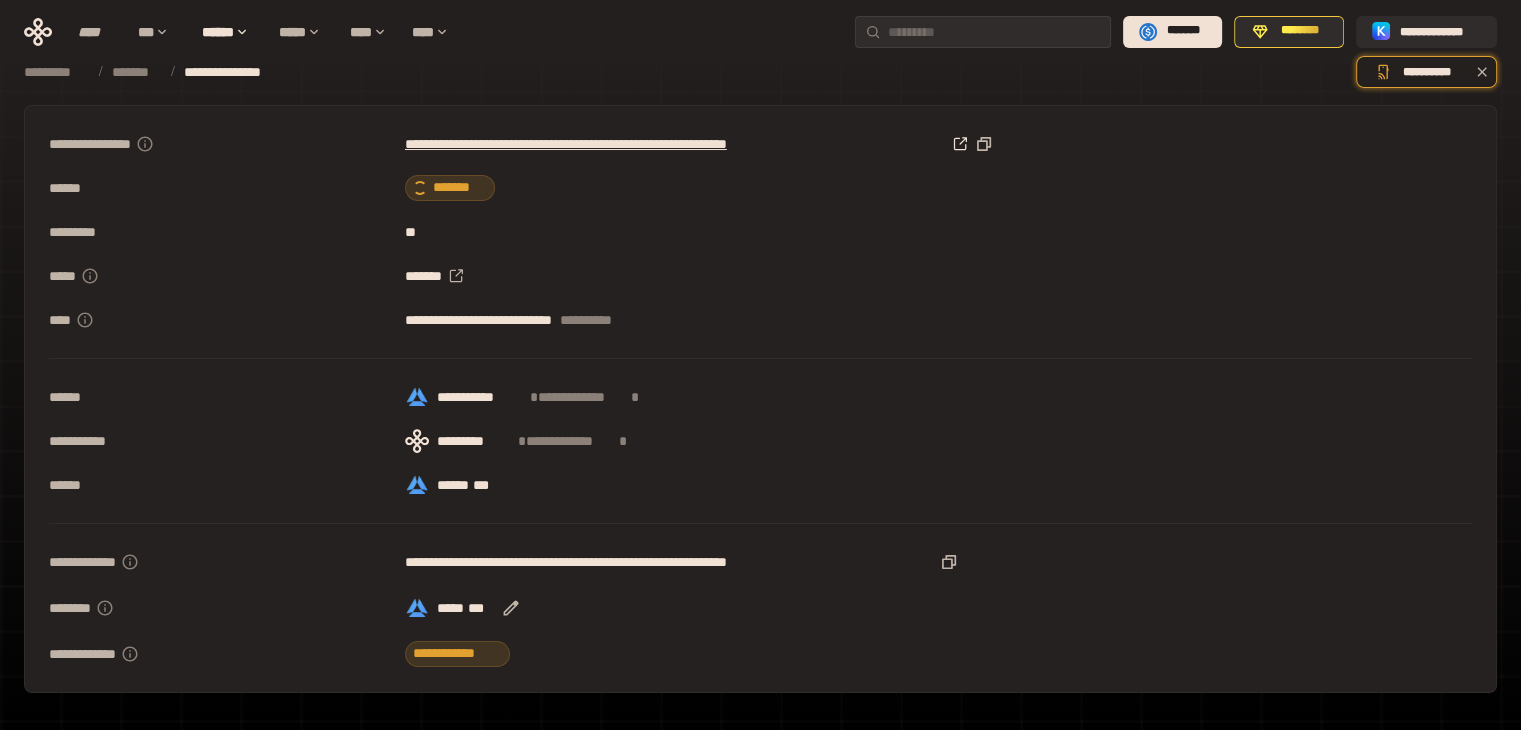 click 